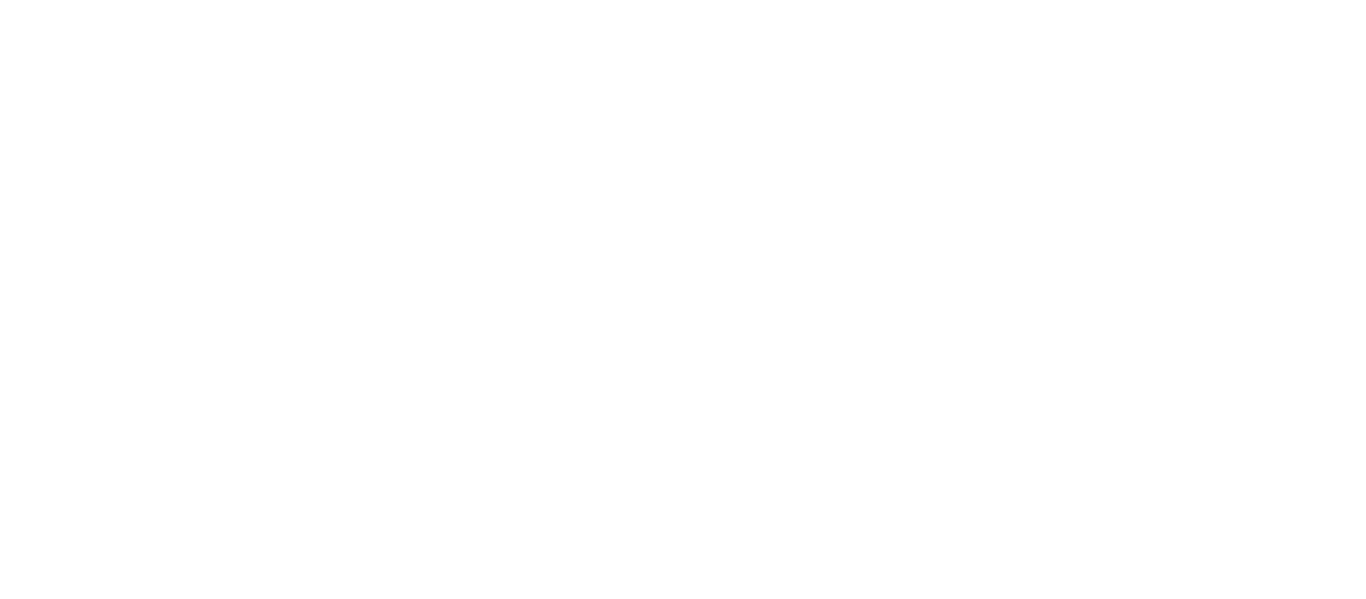 scroll, scrollTop: 0, scrollLeft: 0, axis: both 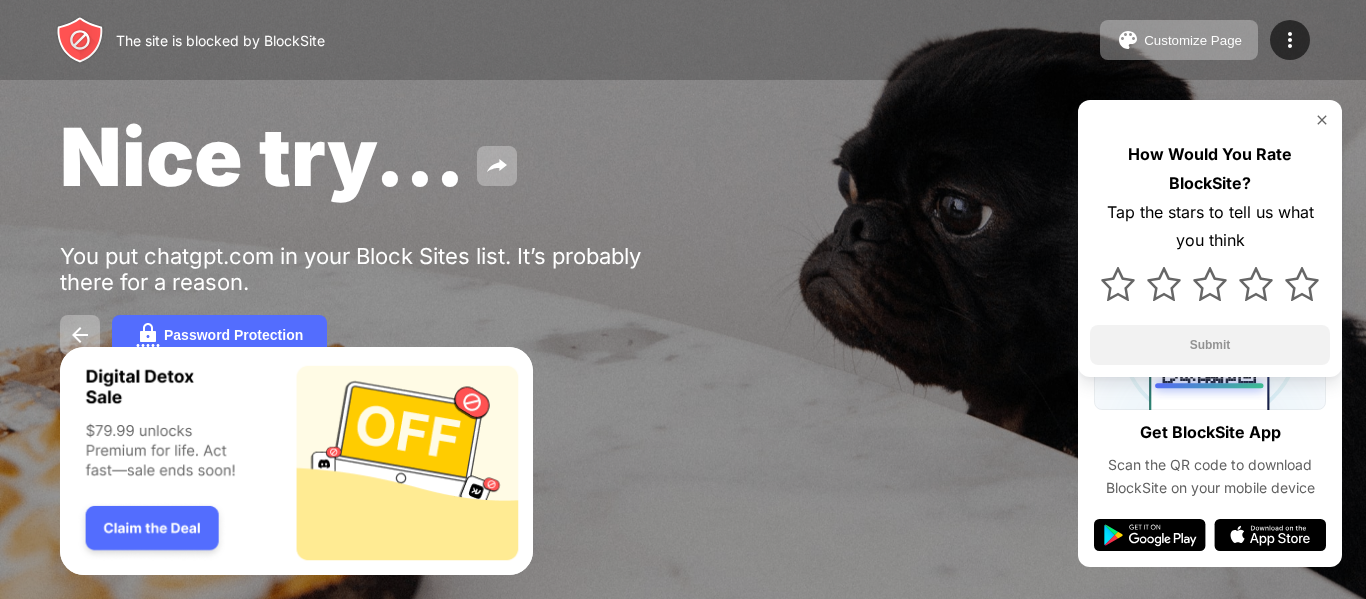 click on "Nice try..." at bounding box center [262, 156] 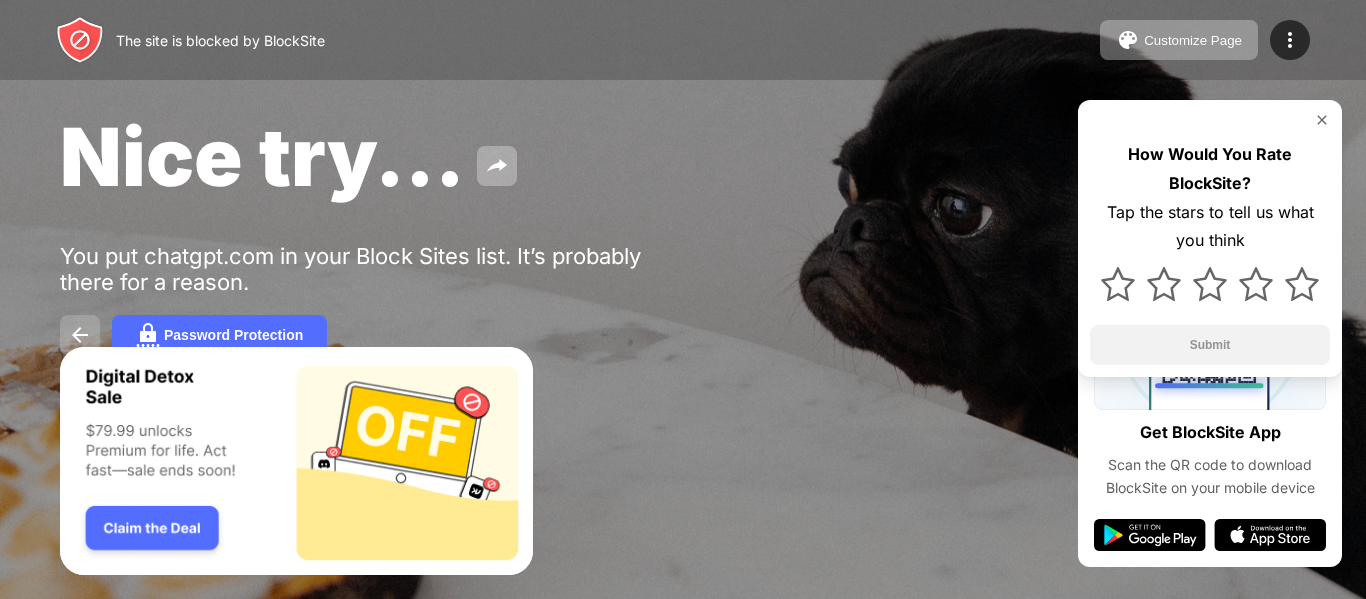 click at bounding box center (80, 335) 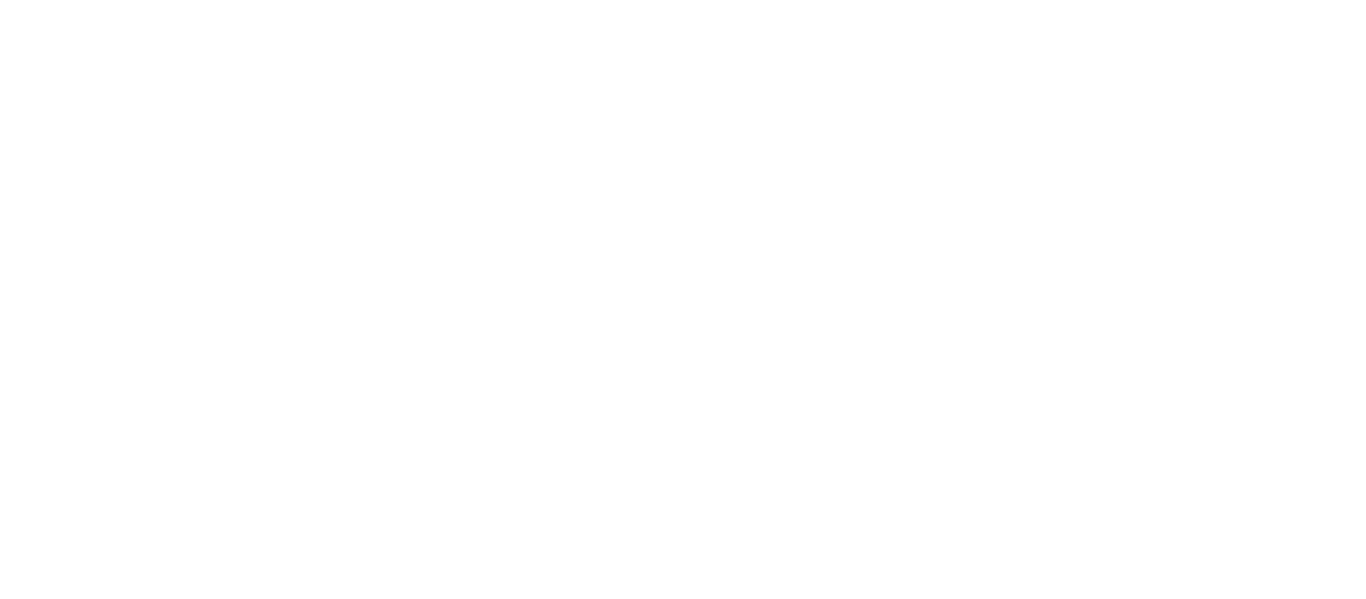 scroll, scrollTop: 0, scrollLeft: 0, axis: both 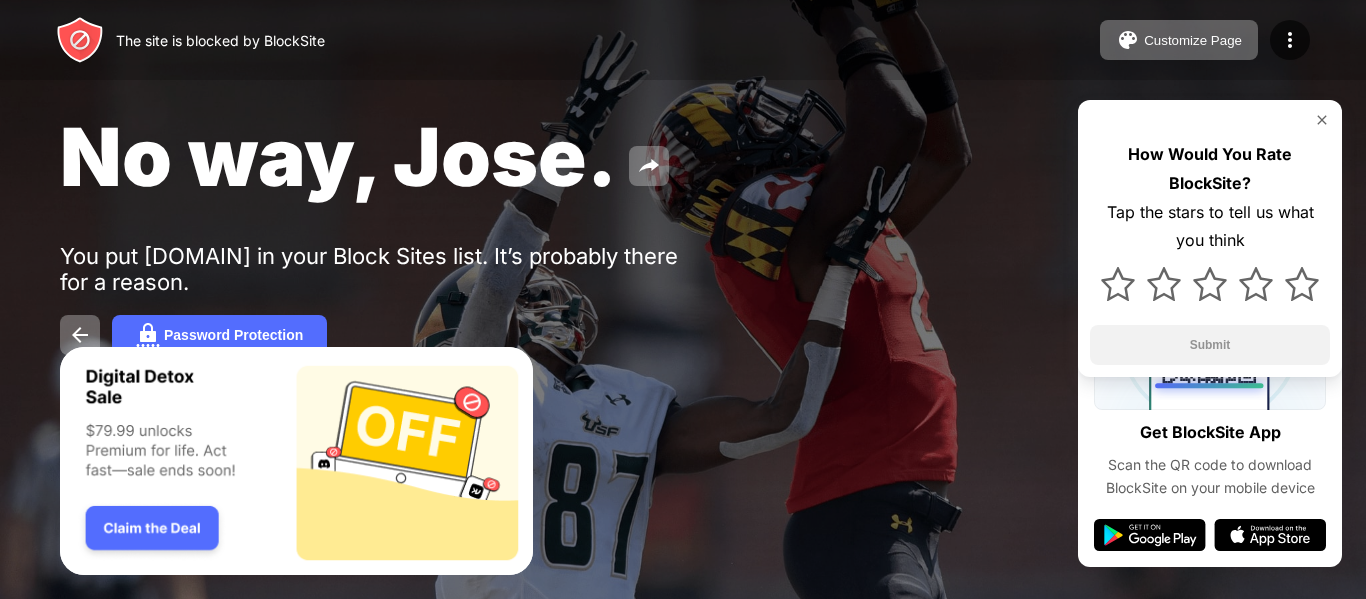 click at bounding box center [296, 461] 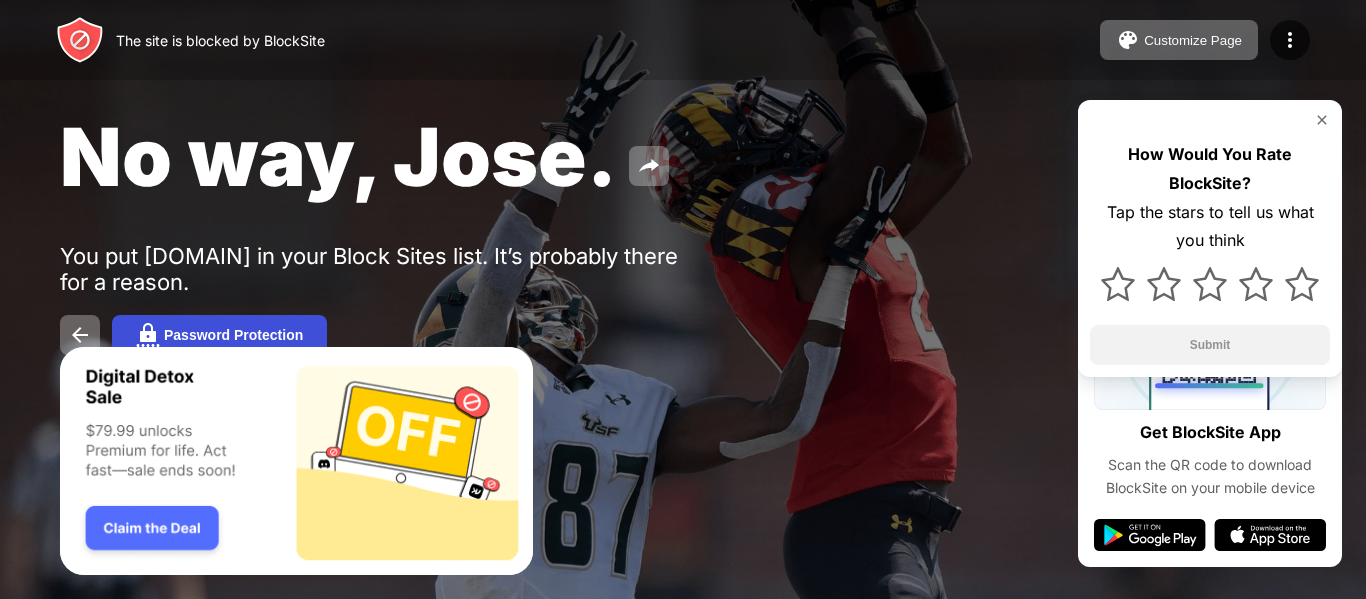 click on "Password Protection" at bounding box center [233, 335] 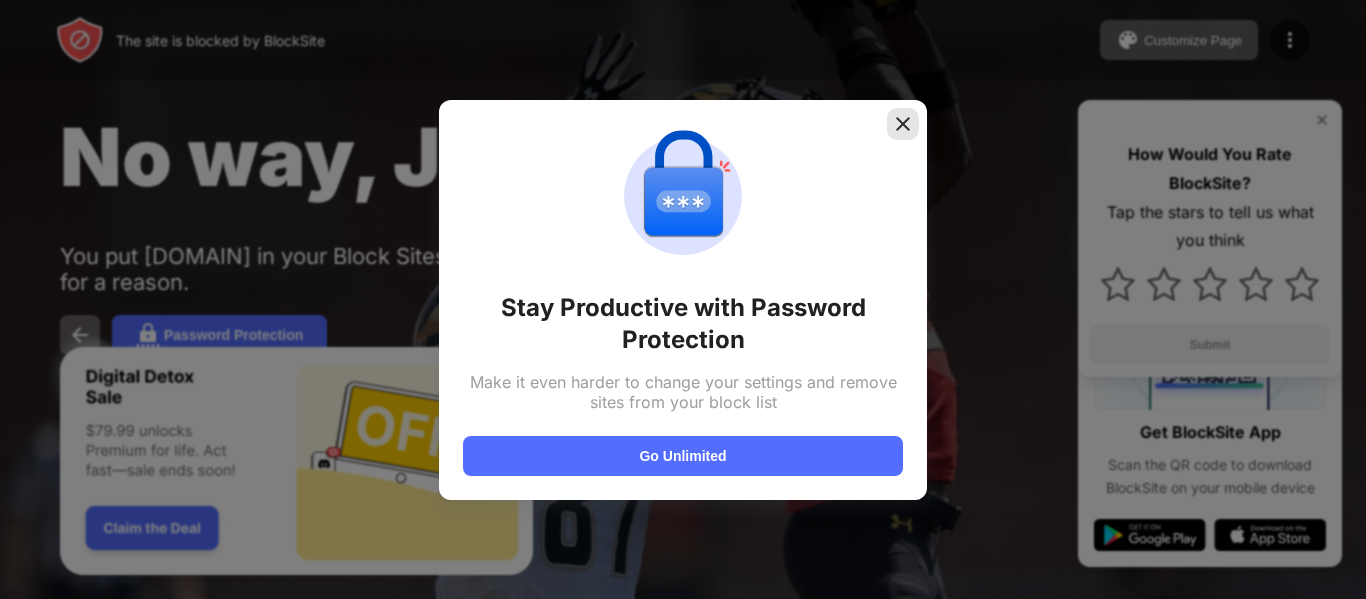 click at bounding box center [903, 124] 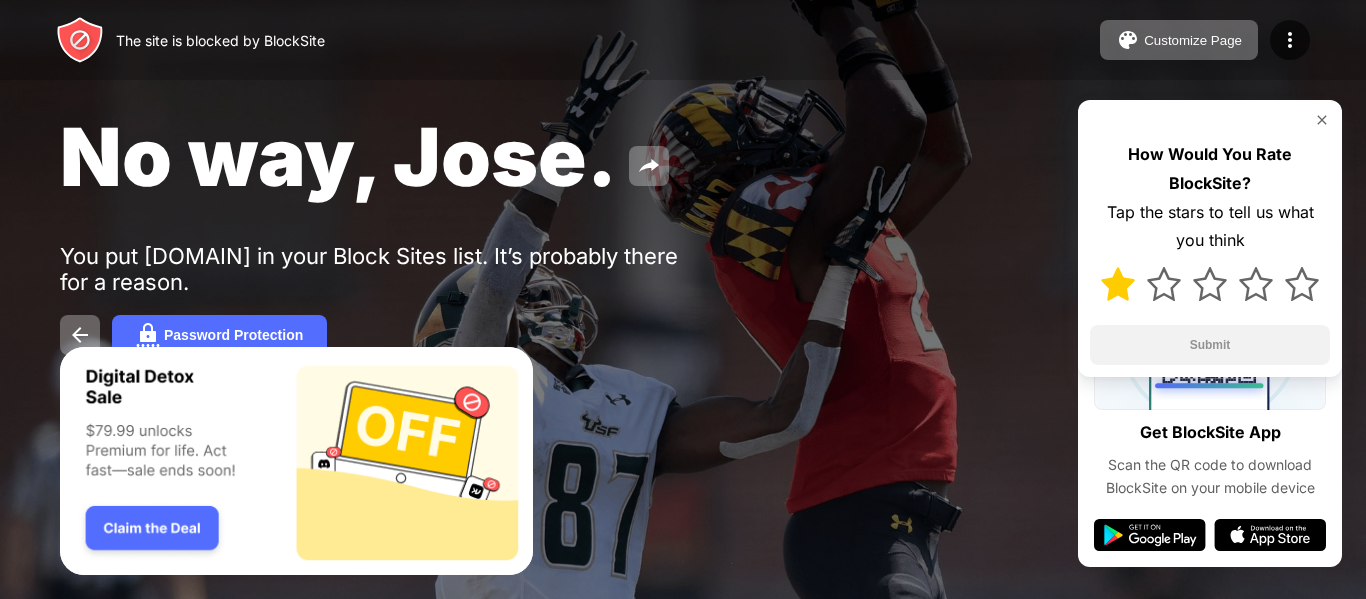 click at bounding box center [1118, 284] 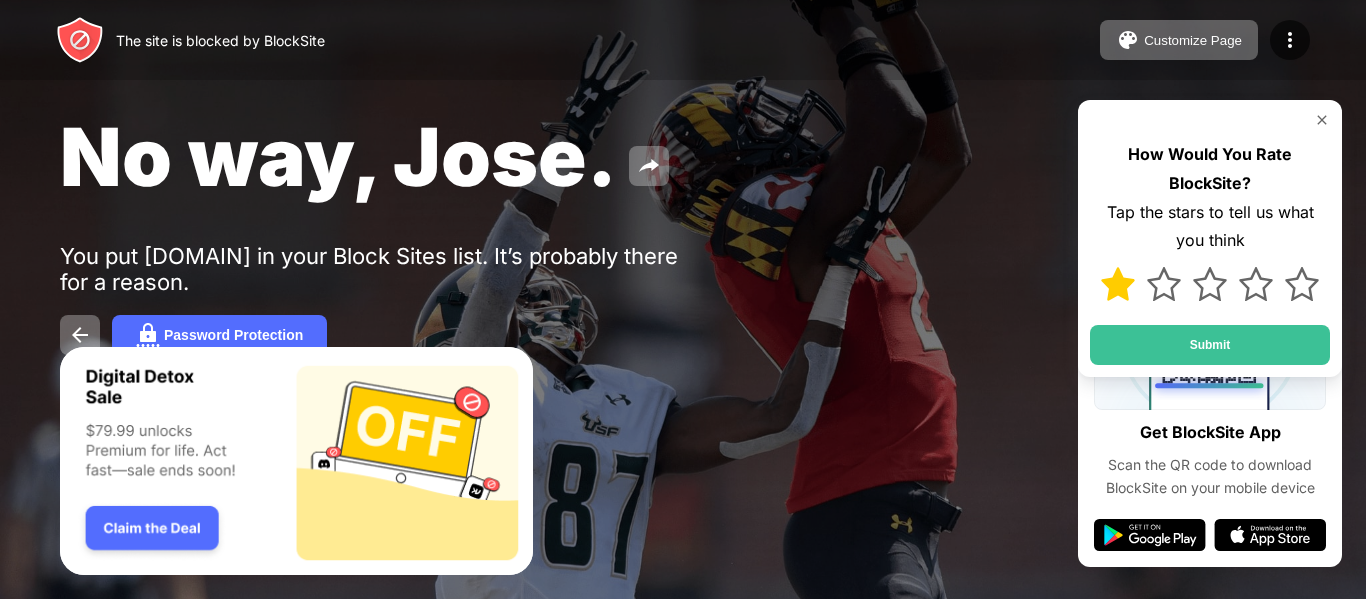 click at bounding box center (1118, 284) 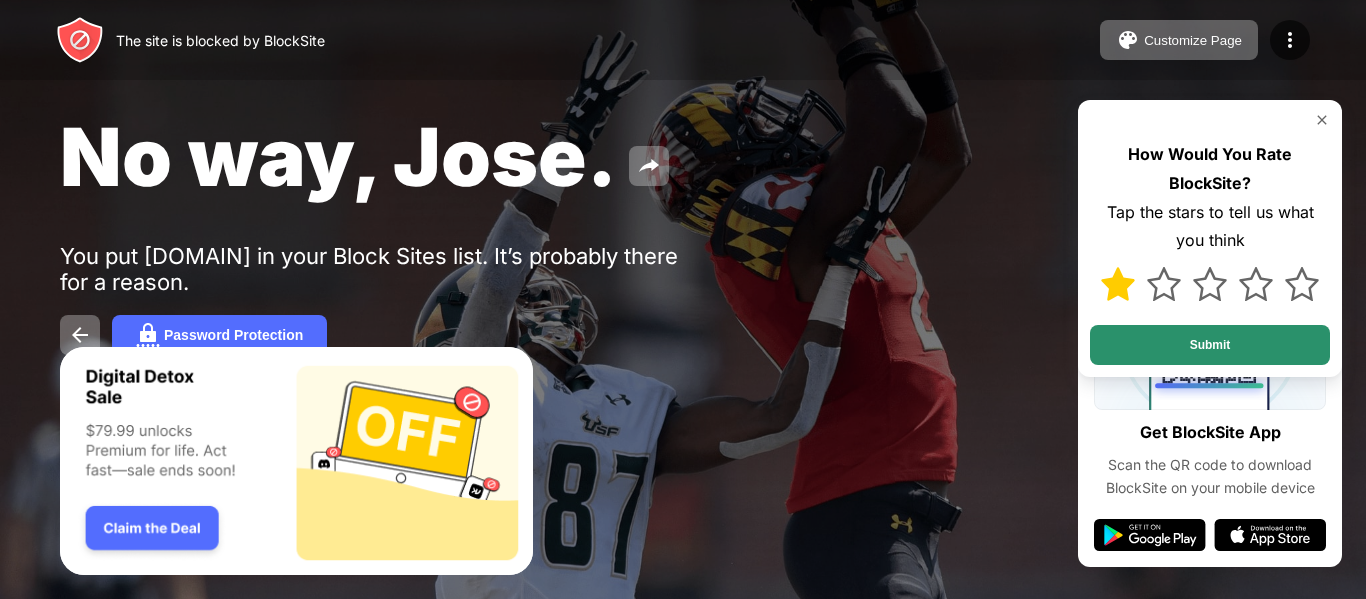 click on "Submit" at bounding box center [1210, 345] 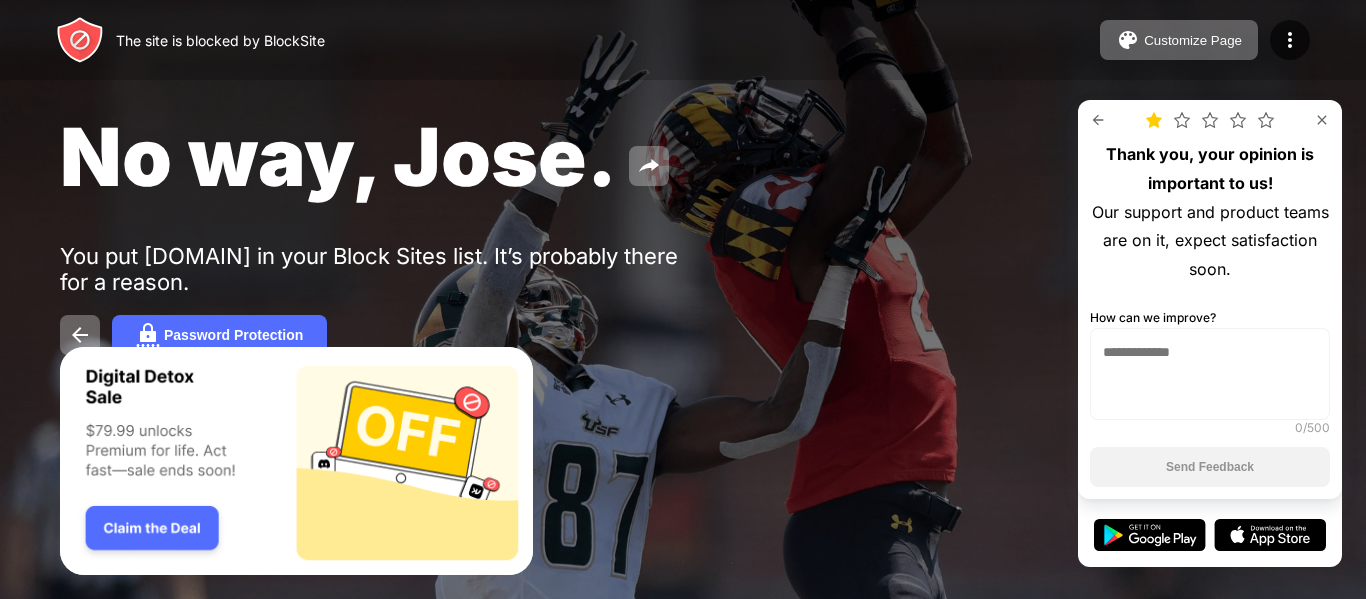 click at bounding box center [1210, 374] 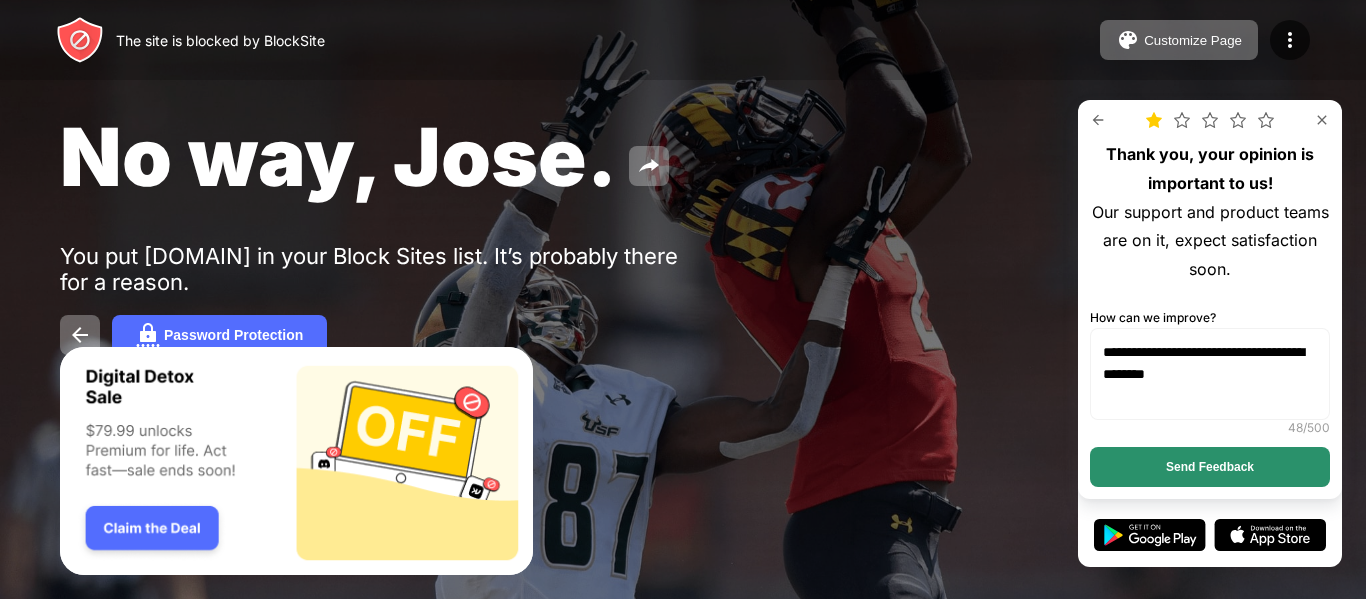 type on "**********" 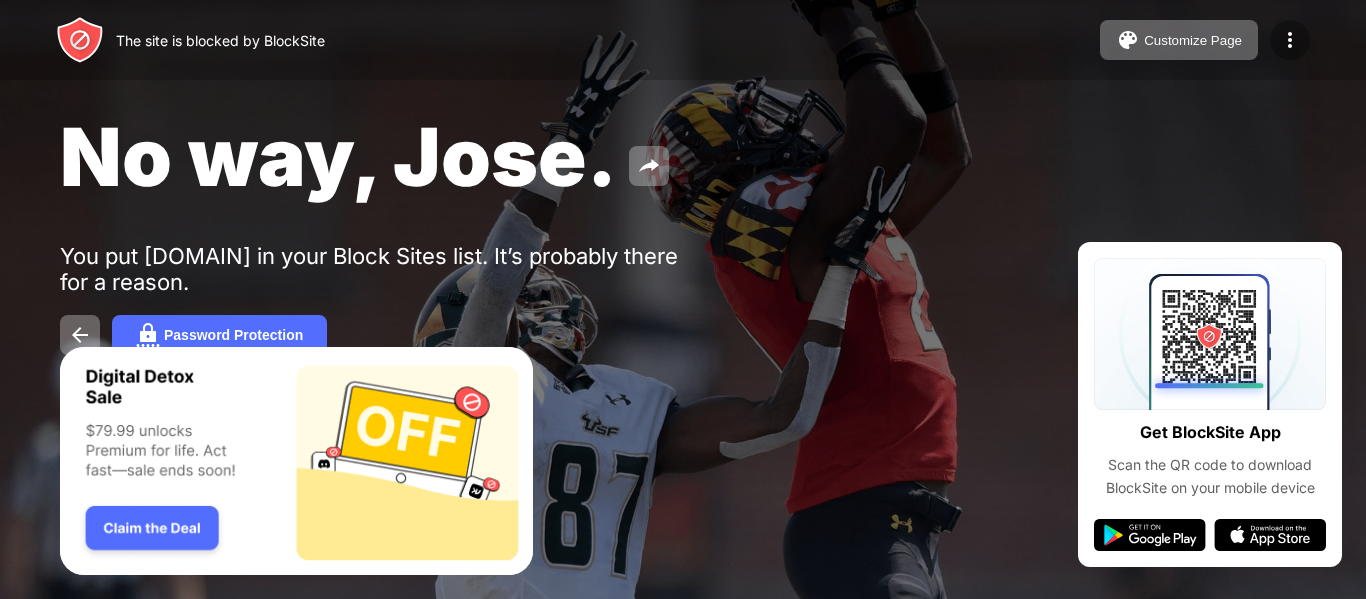 click at bounding box center (1290, 40) 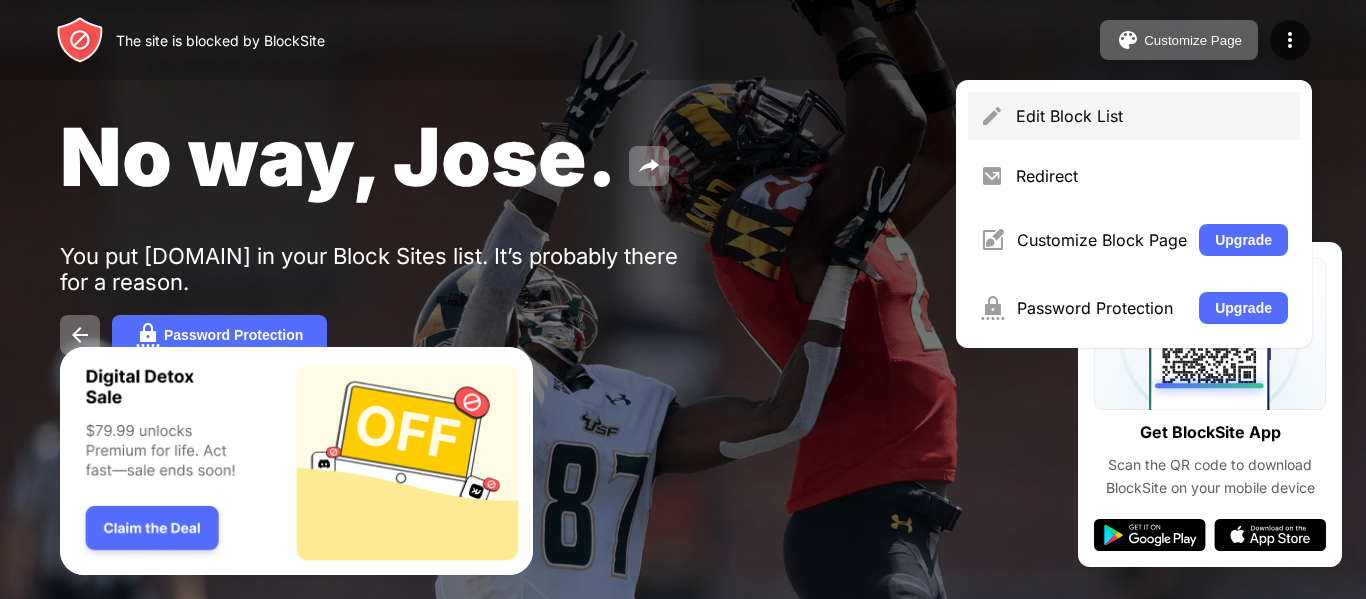 click on "Edit Block List" at bounding box center [1152, 116] 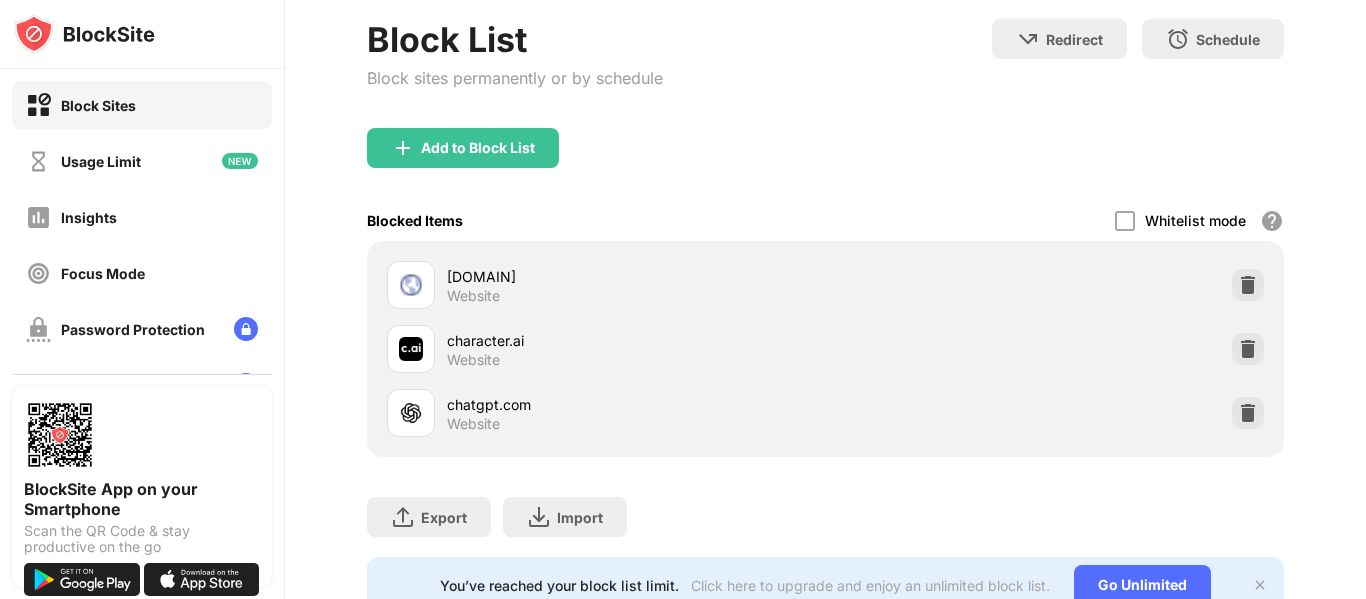 scroll, scrollTop: 107, scrollLeft: 0, axis: vertical 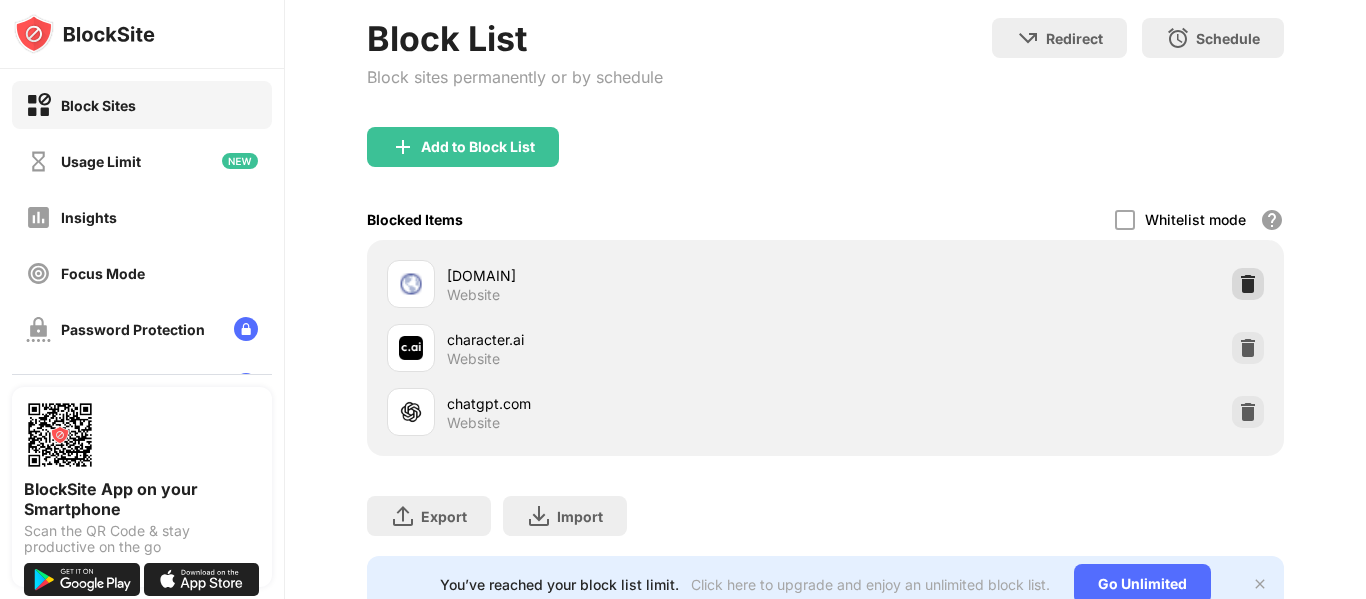 click at bounding box center [1248, 284] 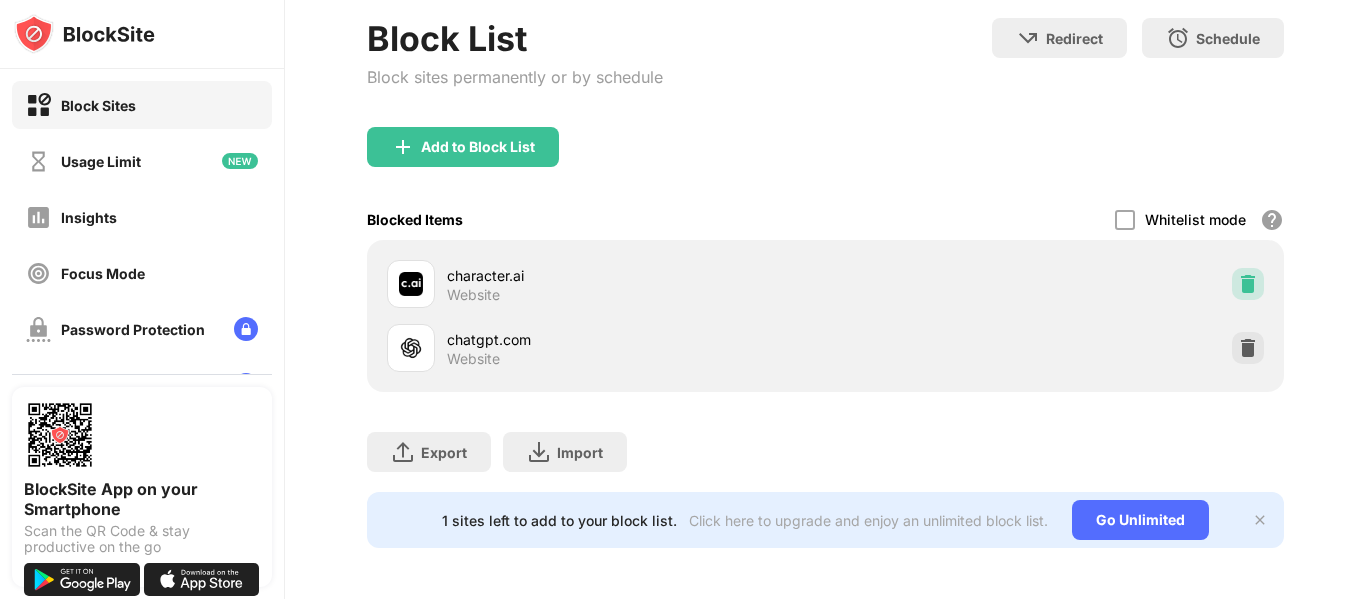 click at bounding box center [1248, 284] 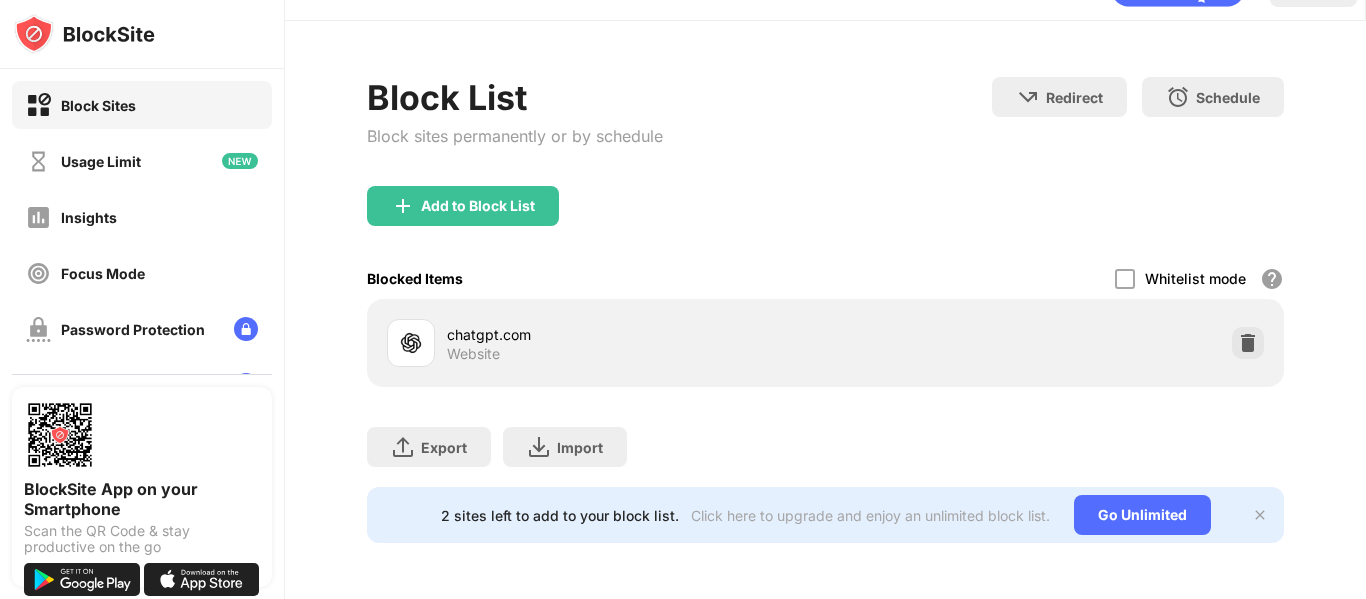 click on "Whitelist mode Block all websites except for those in your whitelist. Whitelist Mode only works with URLs and won't include categories or keywords." at bounding box center (1199, 278) 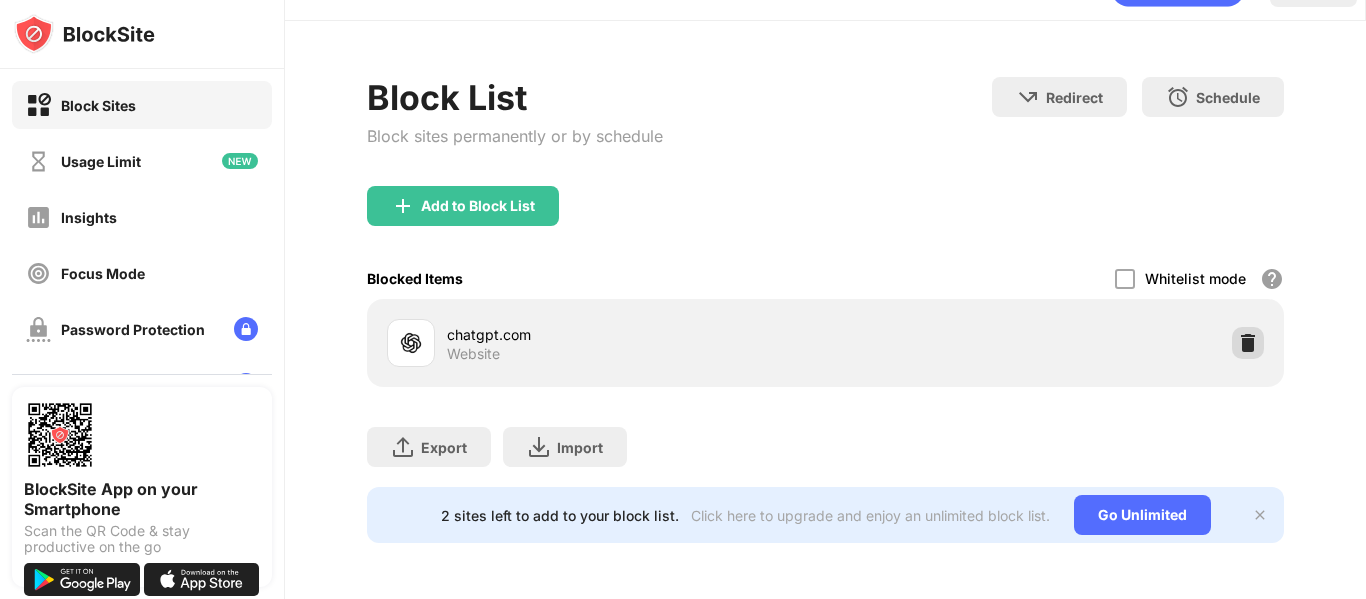 click at bounding box center [1248, 343] 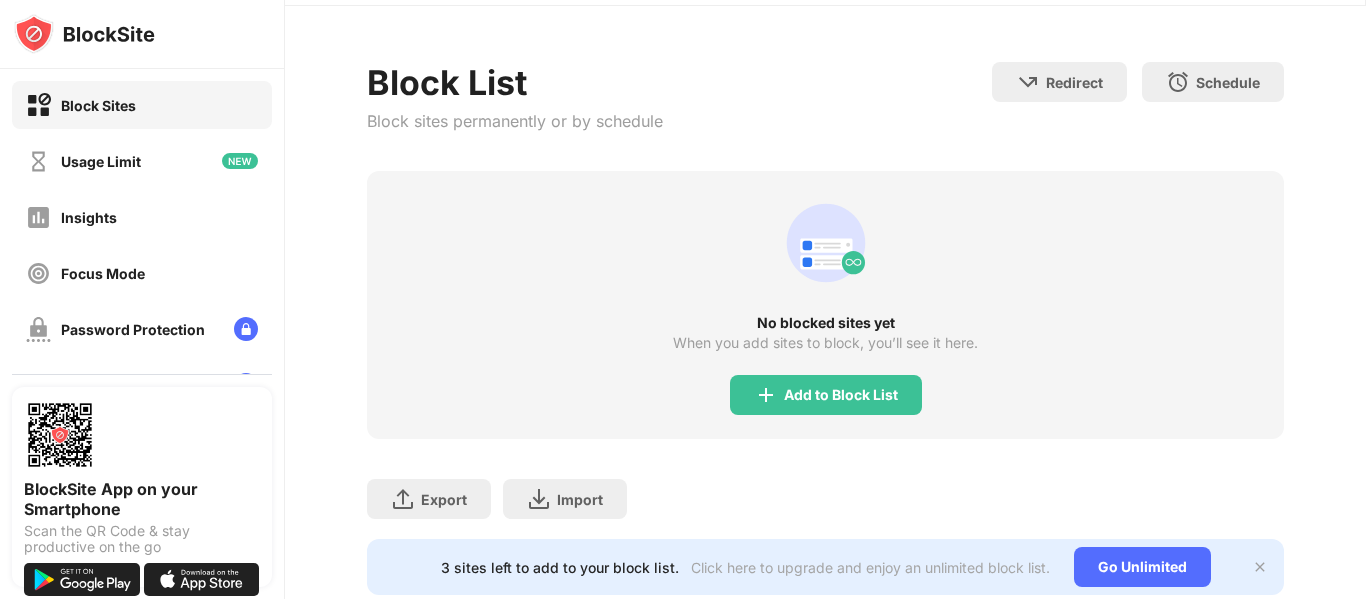 scroll, scrollTop: 107, scrollLeft: 0, axis: vertical 